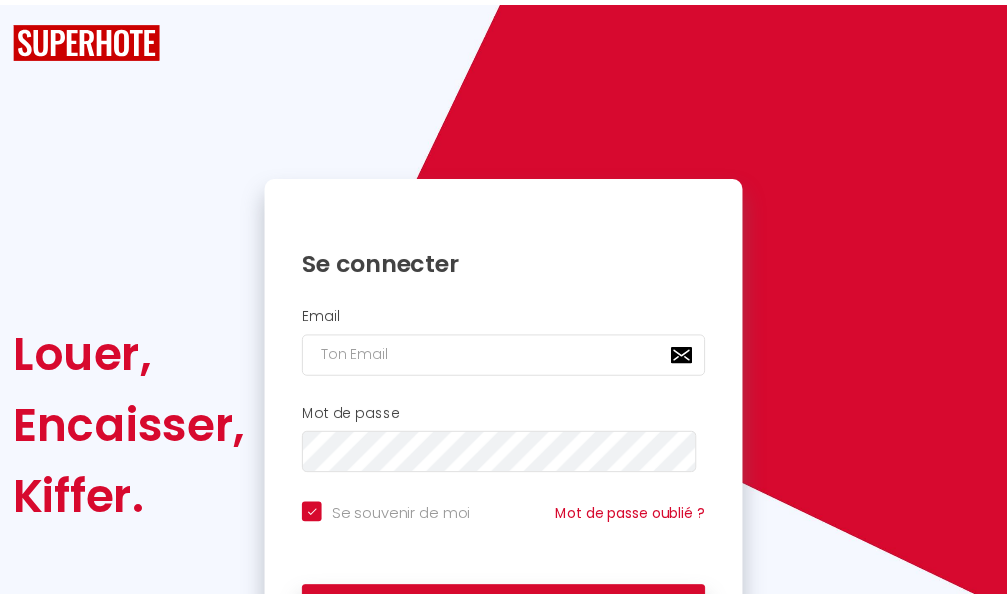 scroll, scrollTop: 0, scrollLeft: 0, axis: both 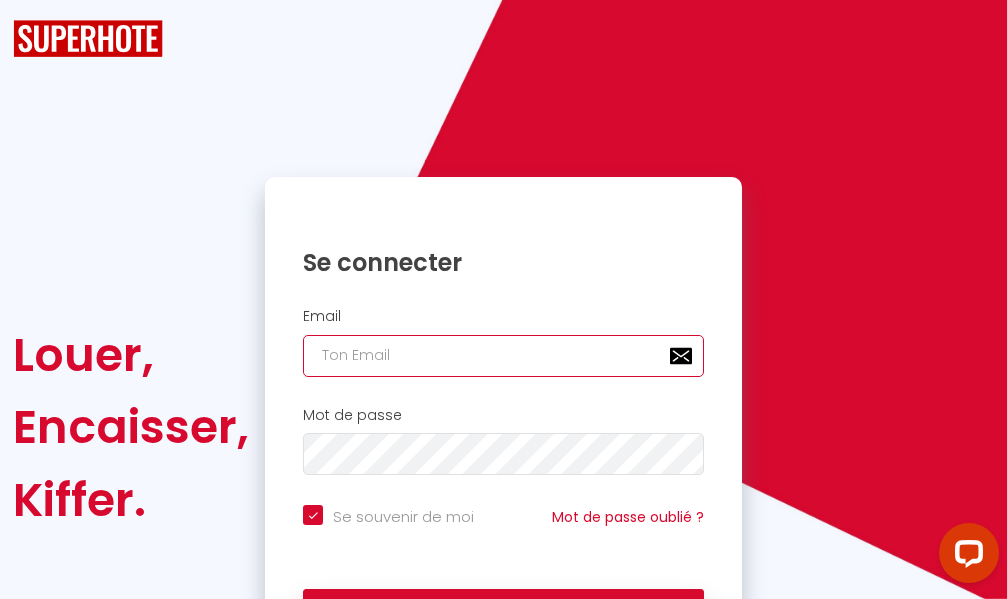 click at bounding box center (503, 356) 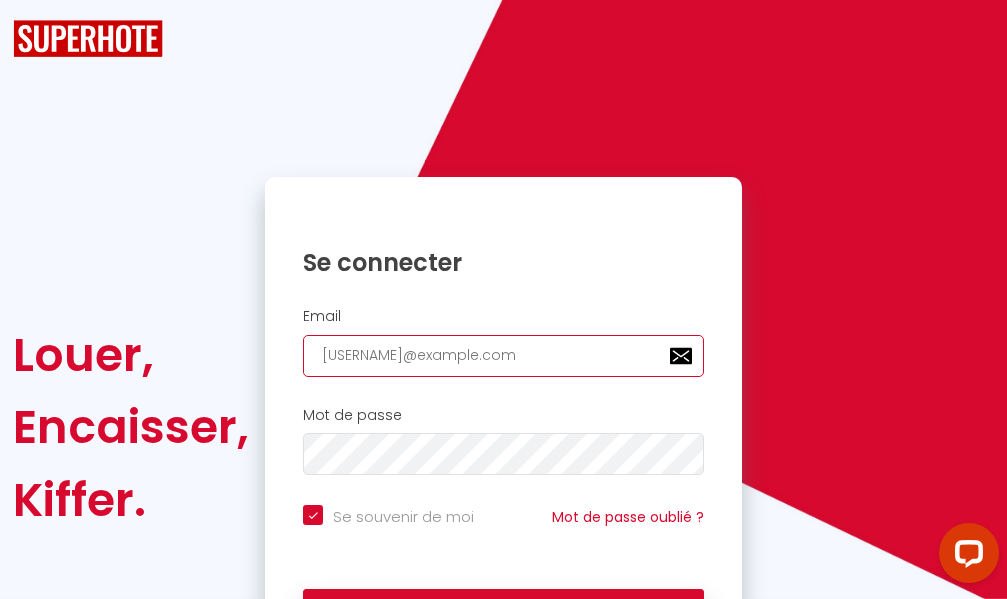 type on "[USERNAME]@example.com" 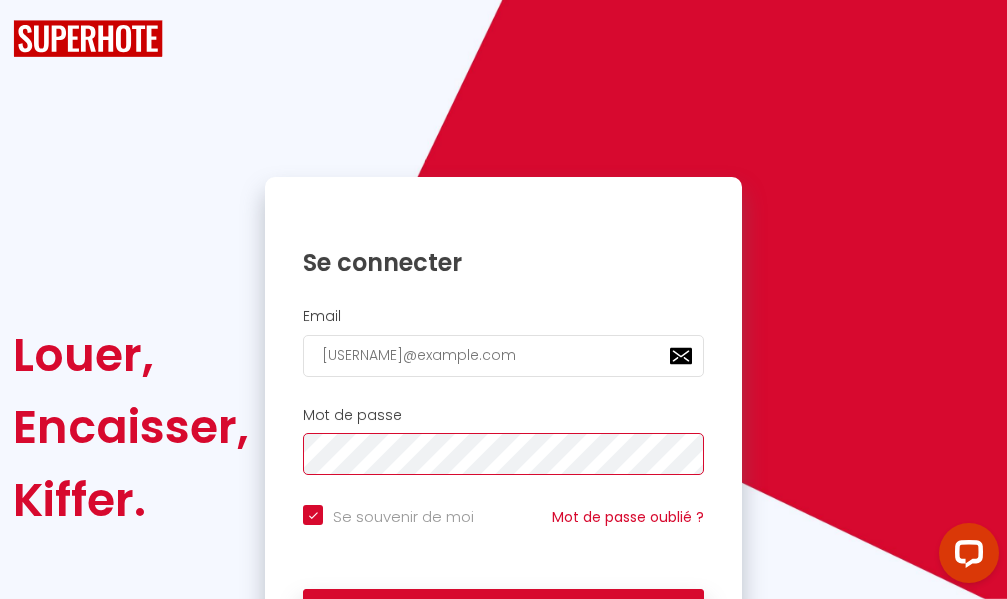click on "Se connecter" at bounding box center [503, 614] 